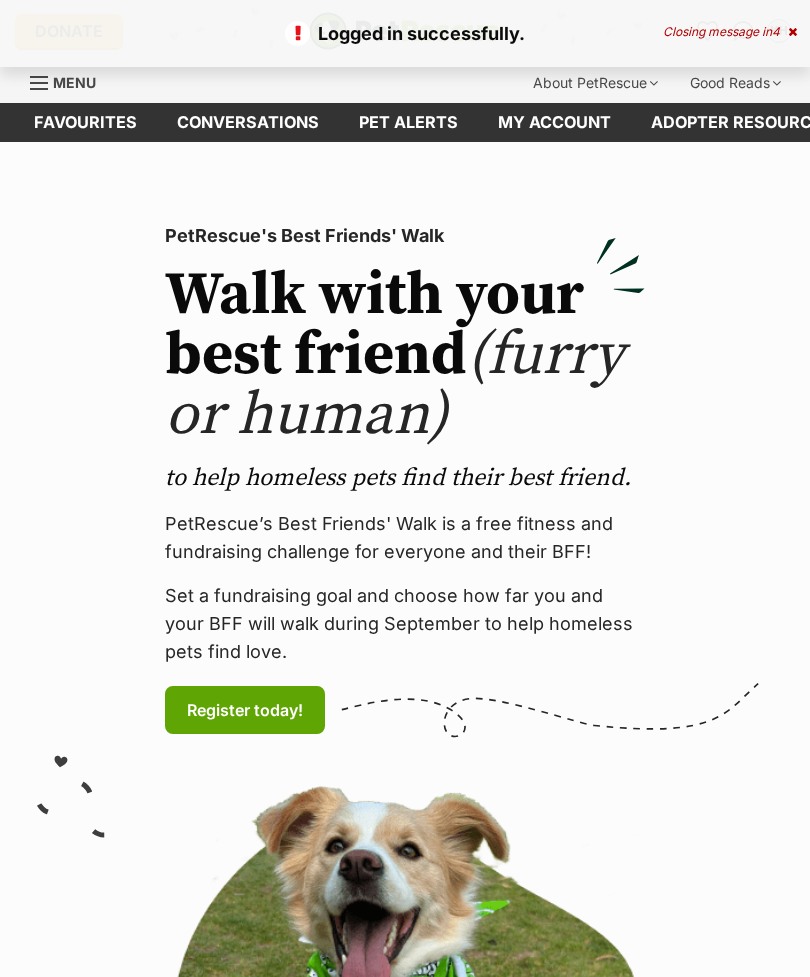 scroll, scrollTop: 0, scrollLeft: 0, axis: both 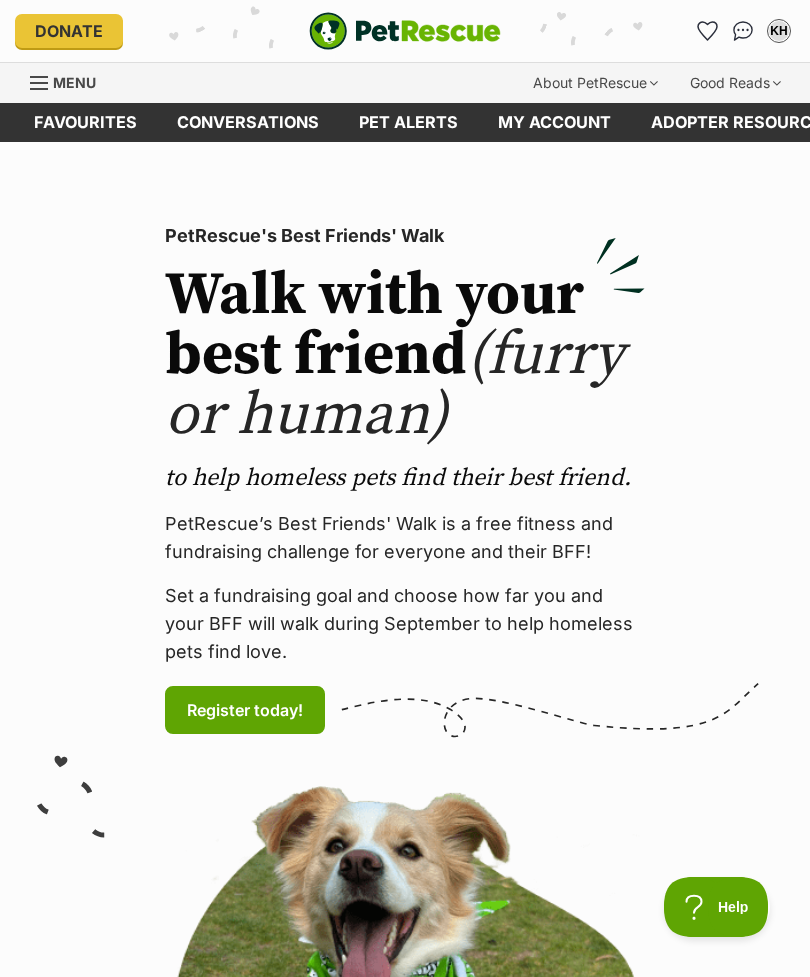 click on "Menu" at bounding box center (74, 82) 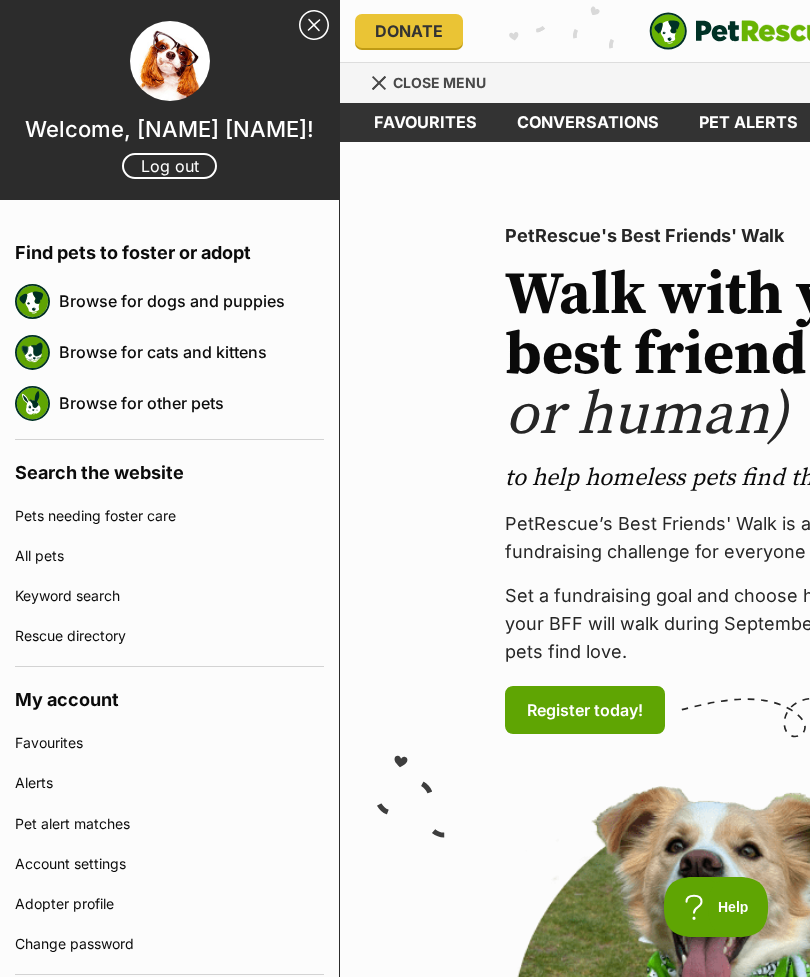 click on "Browse for dogs and puppies" at bounding box center [191, 301] 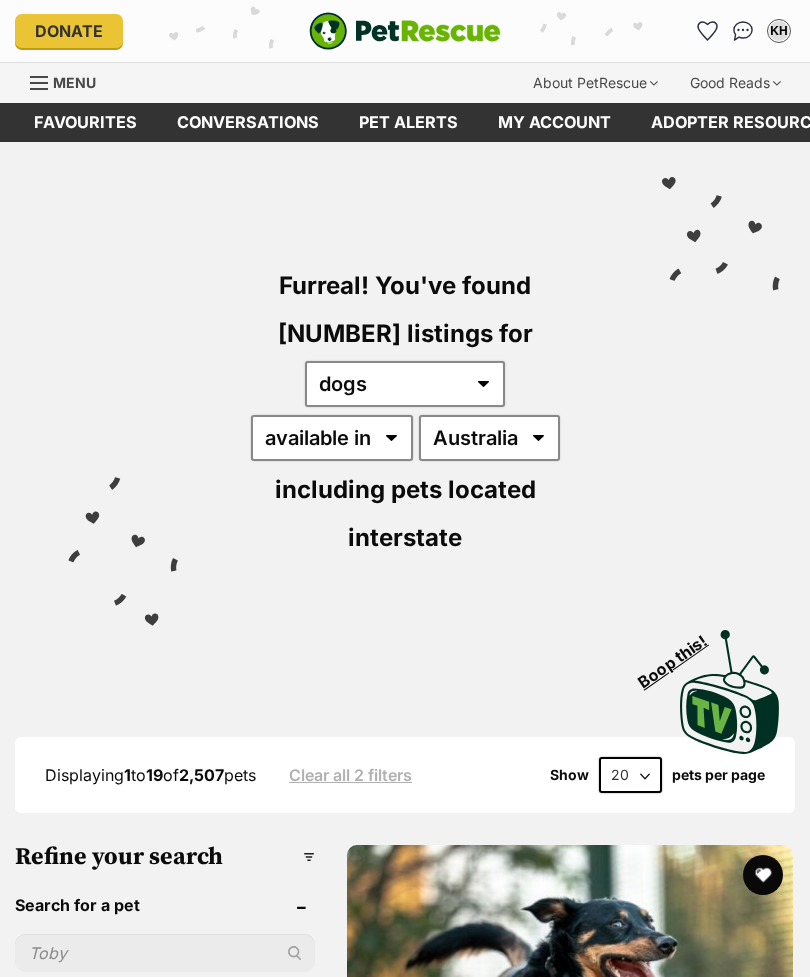 scroll, scrollTop: 0, scrollLeft: 0, axis: both 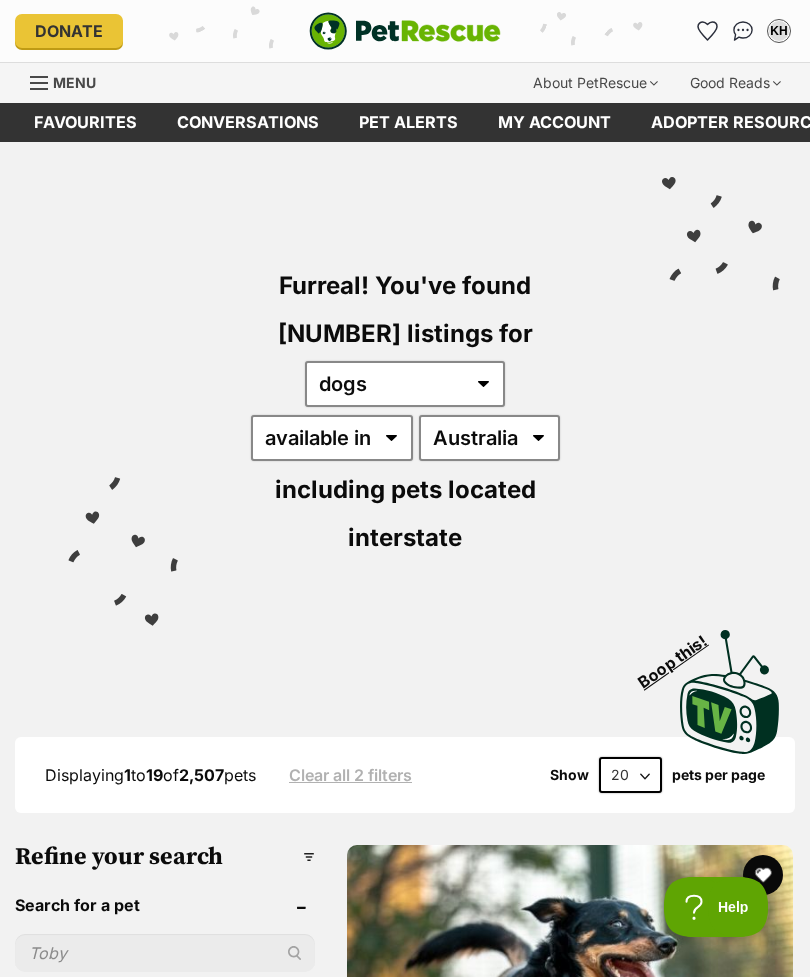 click on "Displaying 1 to 19 of [NUMBER] pets
Clear all 2 filters
Show 20 40 60 pets per page
Visit PetRescue TV (external site)
Boop this!
Refine your search
Search for a pet
Search
Species
Cats ([NUMBER])
Dogs ([NUMBER])
Other Pets ([NUMBER])
State
ACT ([NUMBER])
NSW ([NUMBER])
NT ([NUMBER])
QLD ([NUMBER])
SA ([NUMBER])
TAS ([NUMBER])
VIC ([NUMBER])
WA ([NUMBER])
Include pets available for interstate adoption
Pets near me within
10km
25km
50km
100km
250km
50km
of
Update
Gender
Male ([NUMBER])
Female ([NUMBER])
Size
Small ([NUMBER])
Medium ([NUMBER])
Large ([NUMBER])
Age
Puppy ([NUMBER])
Adult ([NUMBER])
Senior ([NUMBER])
About my home" at bounding box center (405, 7761) 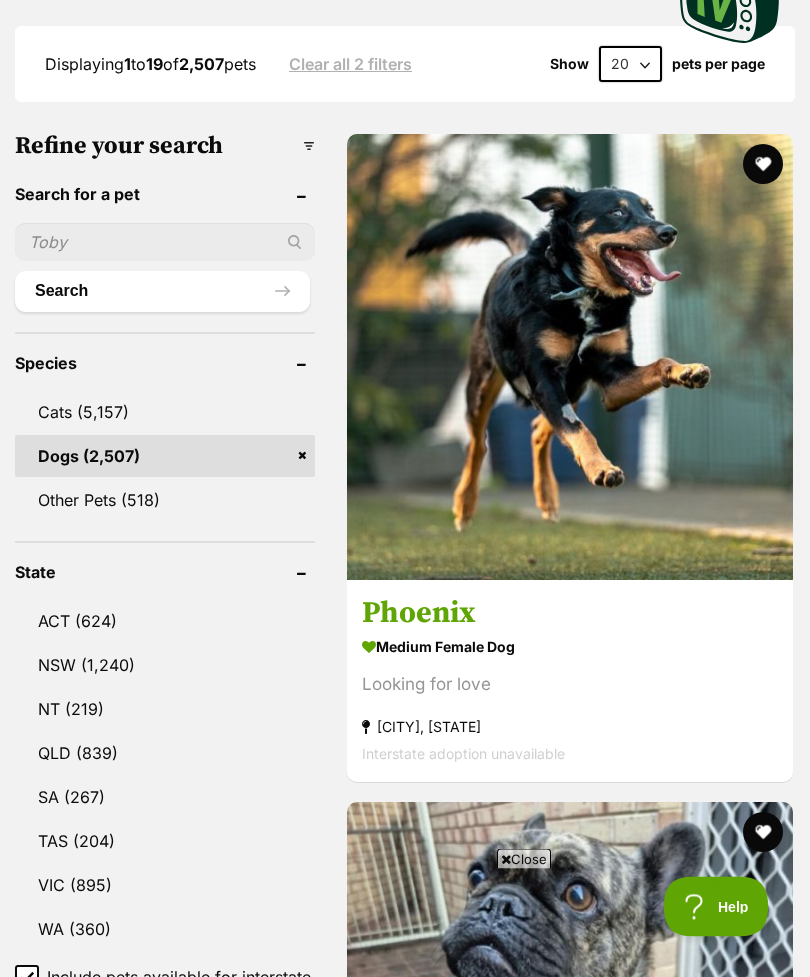 scroll, scrollTop: 716, scrollLeft: 0, axis: vertical 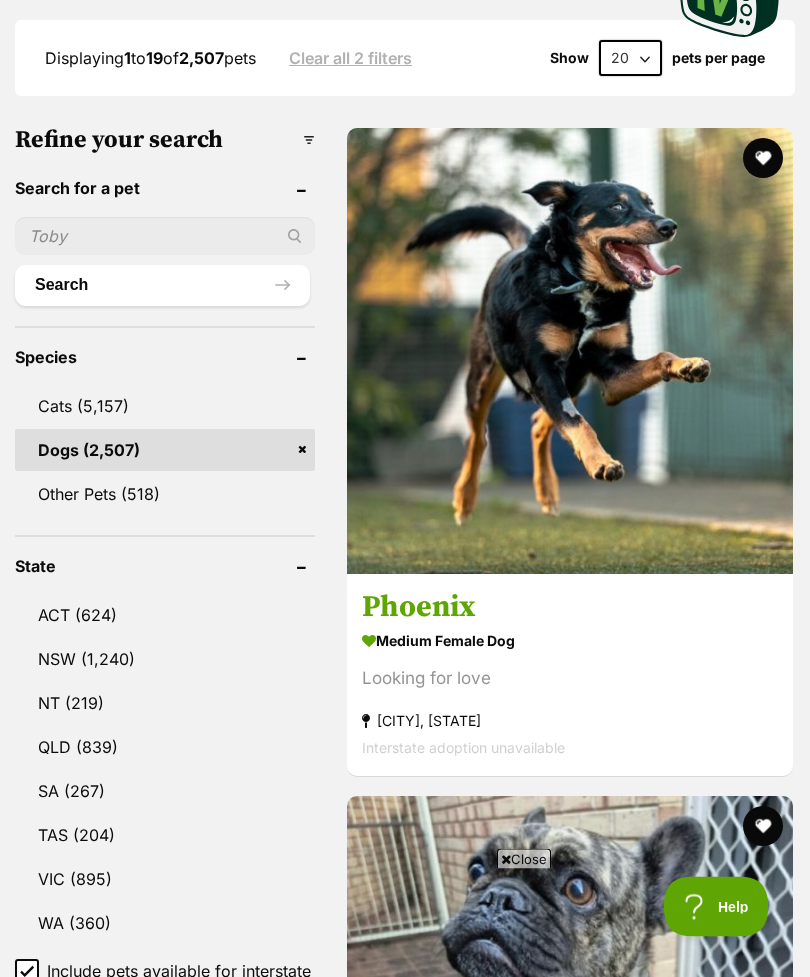 click on "QLD (839)" at bounding box center [165, 748] 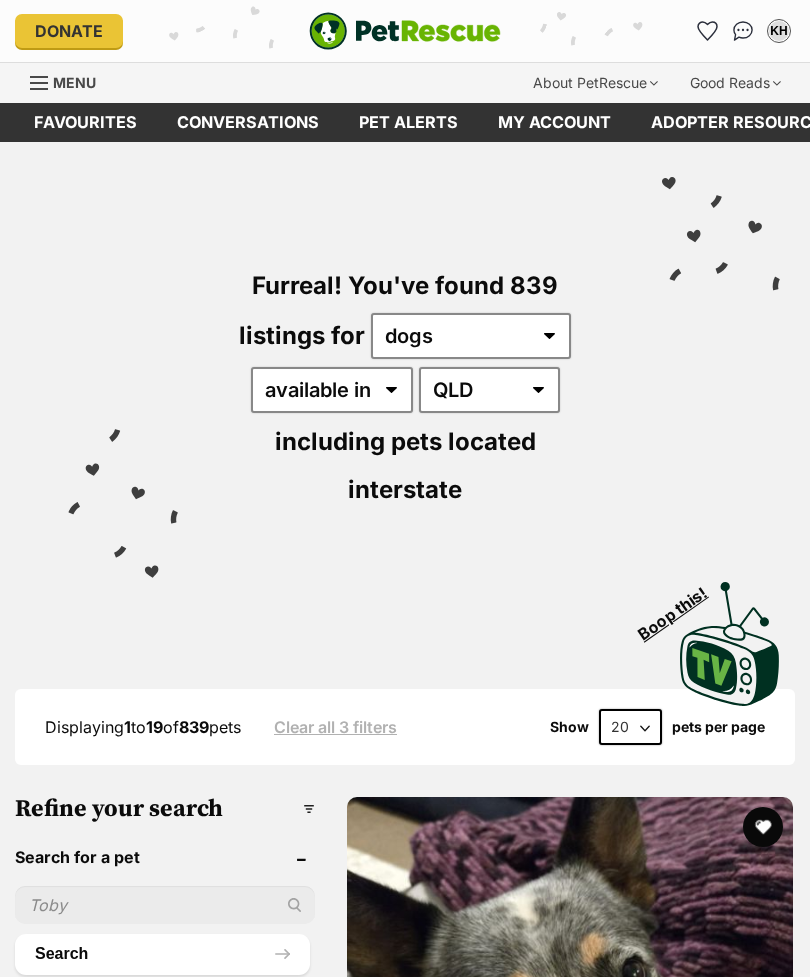 scroll, scrollTop: 61, scrollLeft: 0, axis: vertical 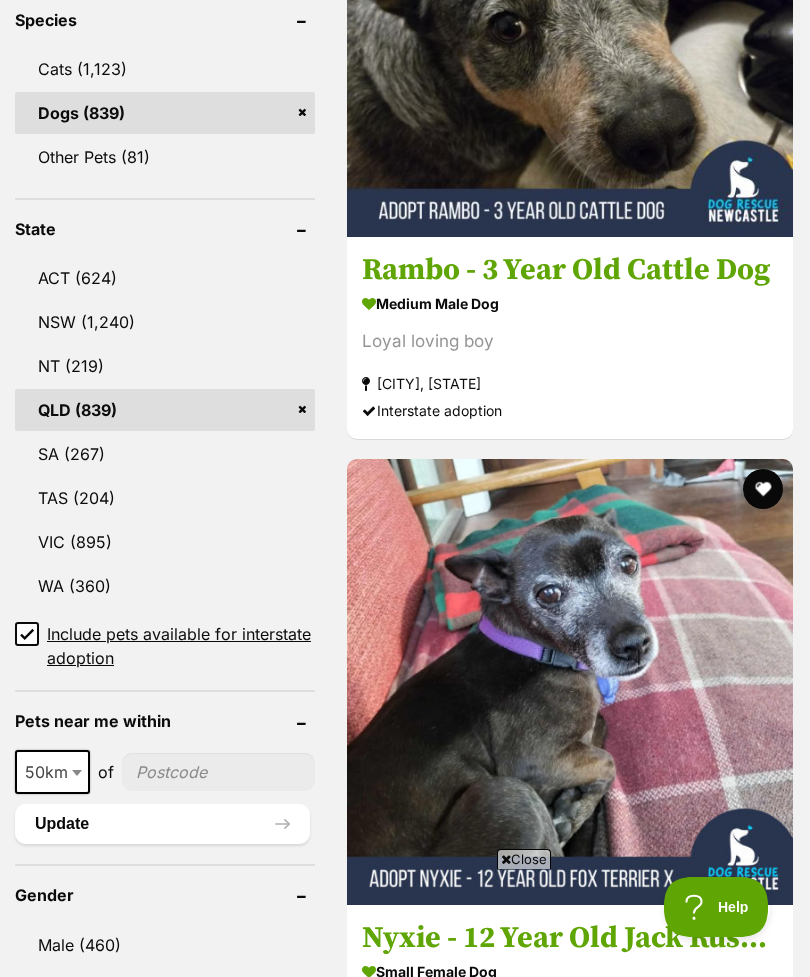click on "Include pets available for interstate adoption" at bounding box center (27, 634) 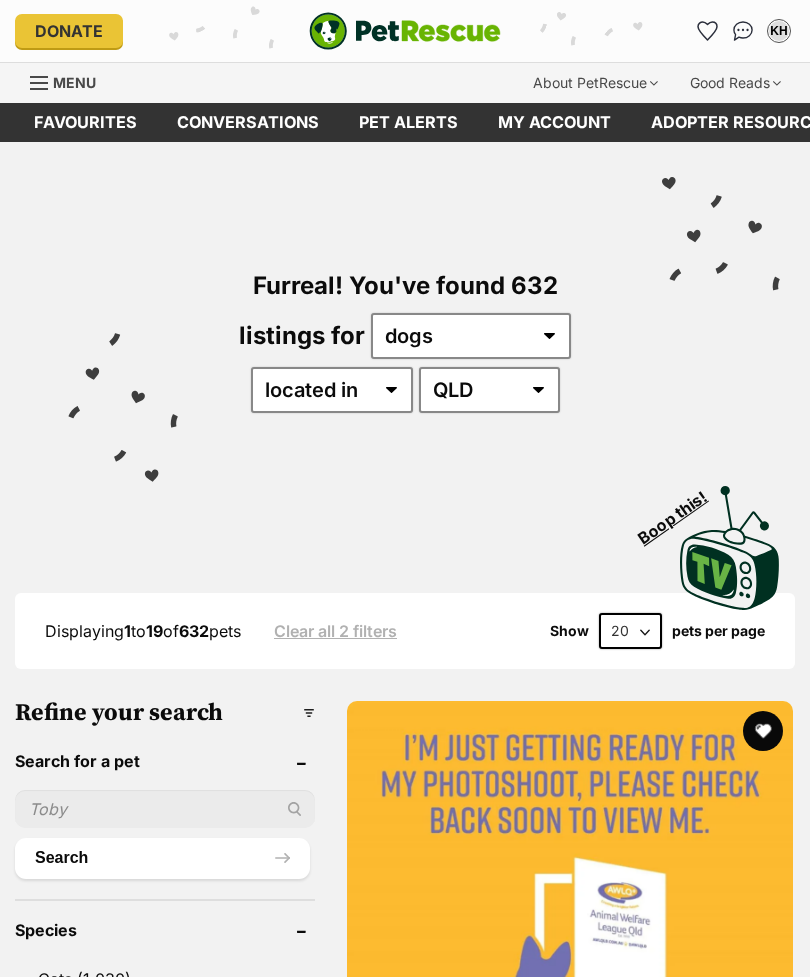 scroll, scrollTop: 135, scrollLeft: 0, axis: vertical 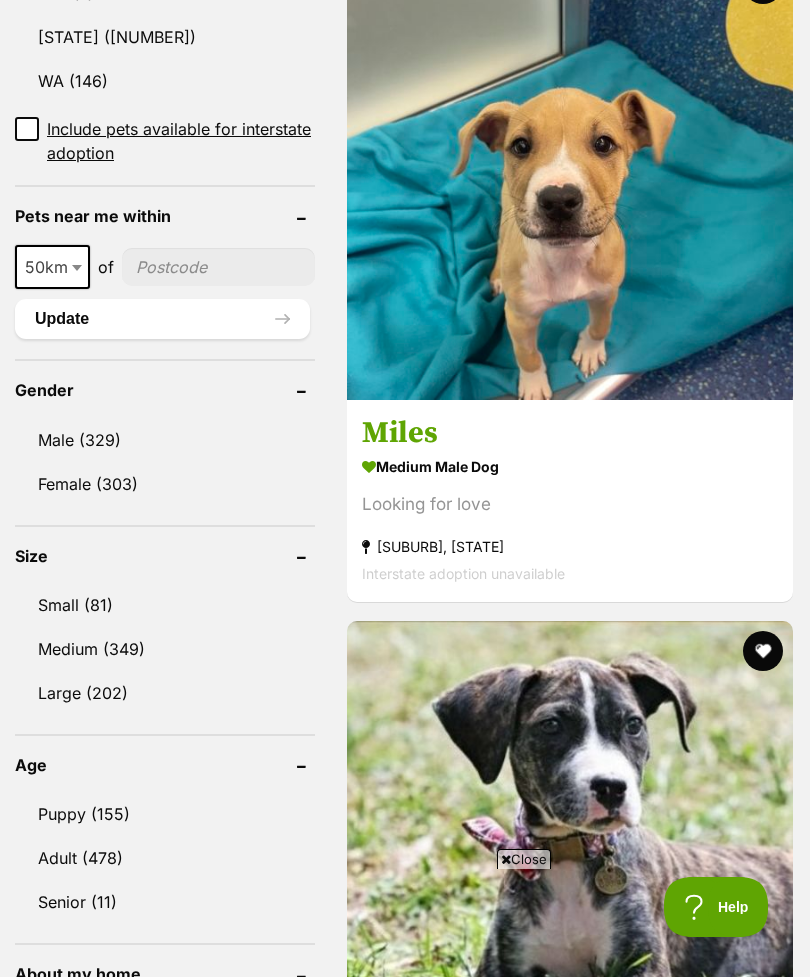 click on "Small (81)" at bounding box center (165, 605) 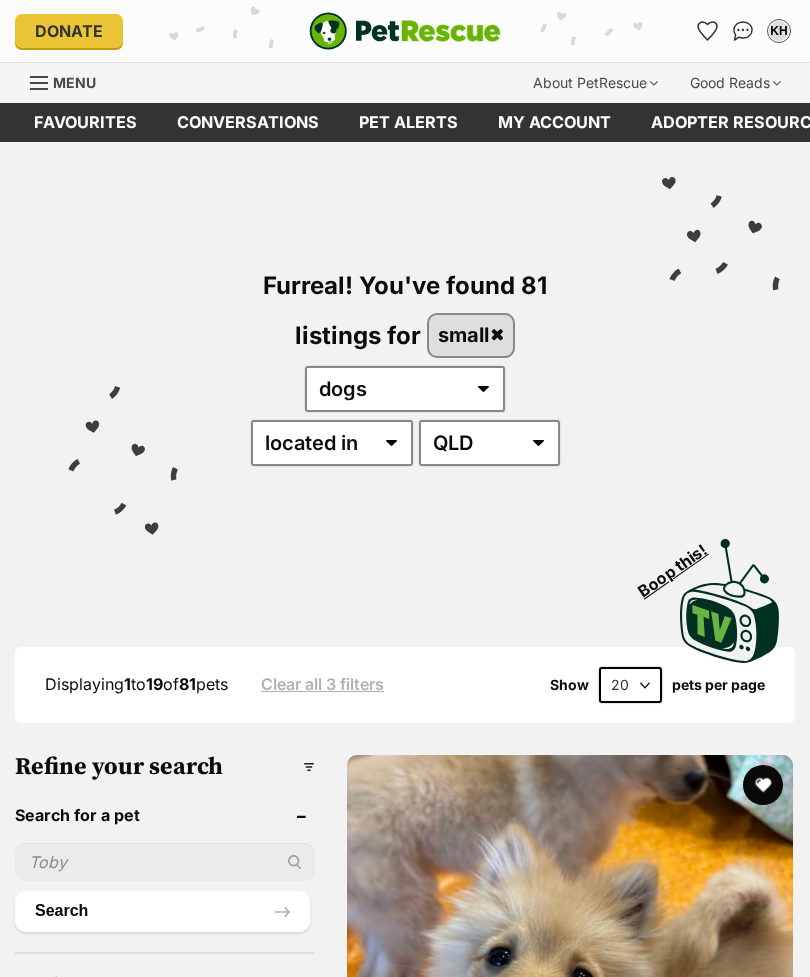 scroll, scrollTop: 350, scrollLeft: 0, axis: vertical 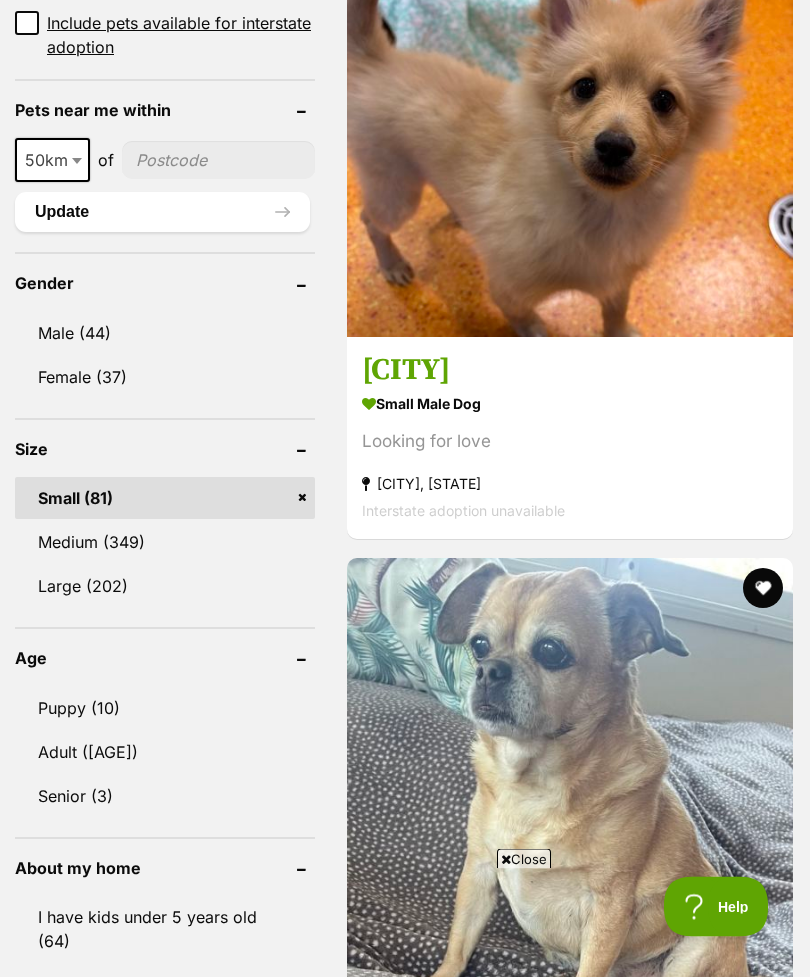 click on "Adult ([AGE])" at bounding box center [165, 753] 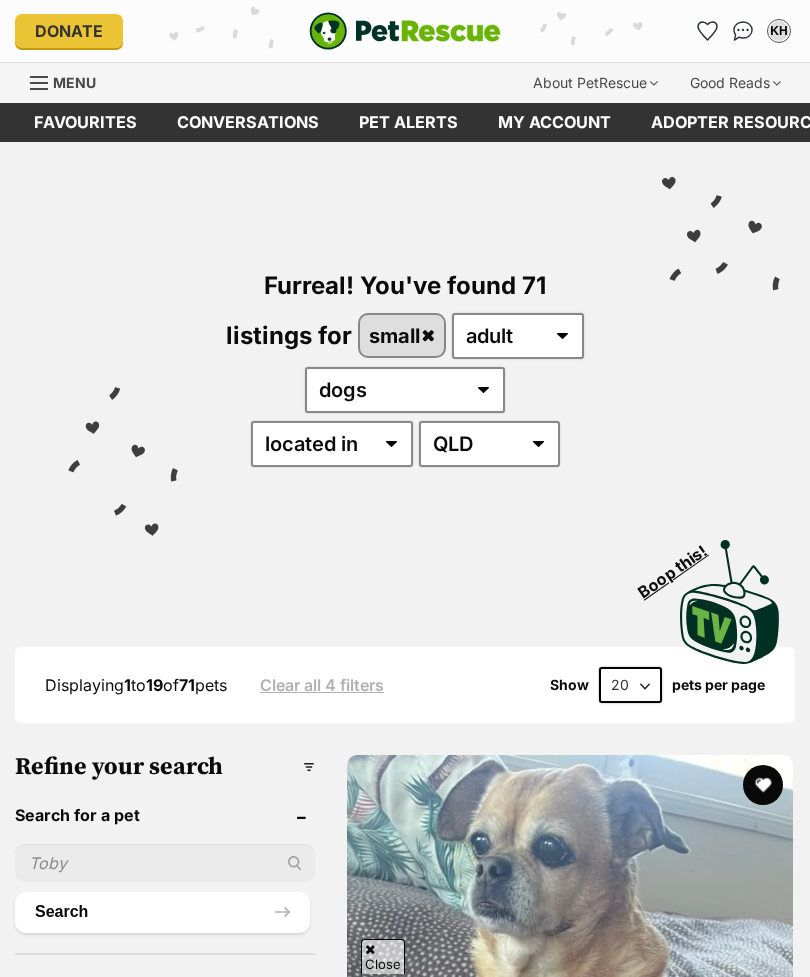 scroll, scrollTop: 570, scrollLeft: 0, axis: vertical 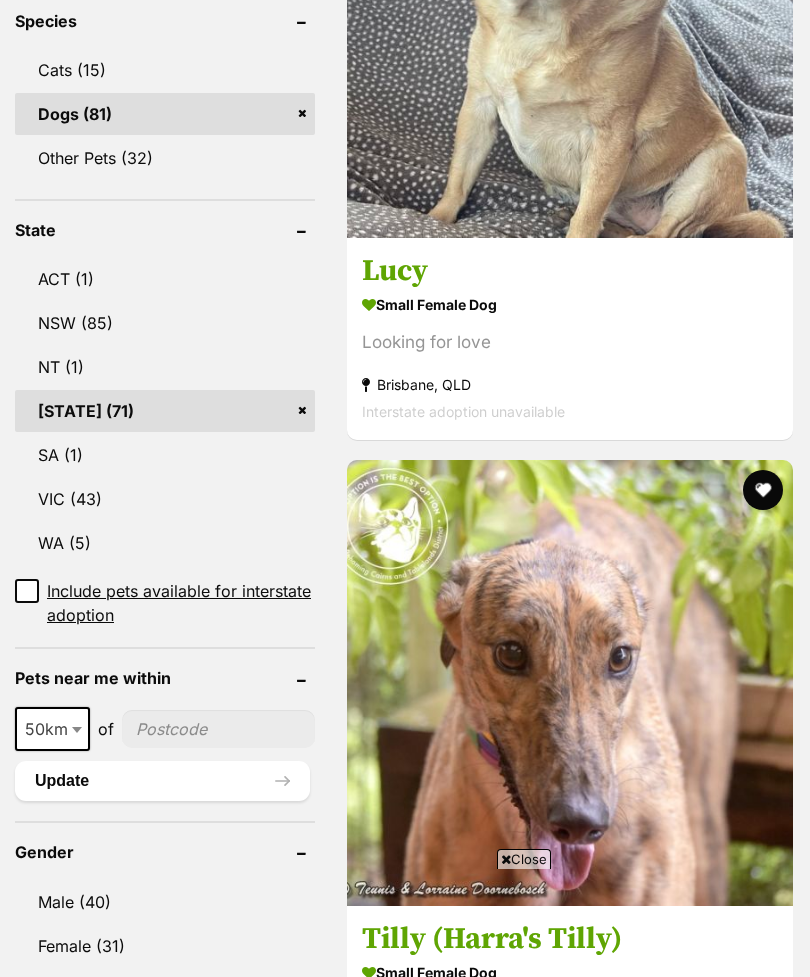 click at bounding box center [79, 729] 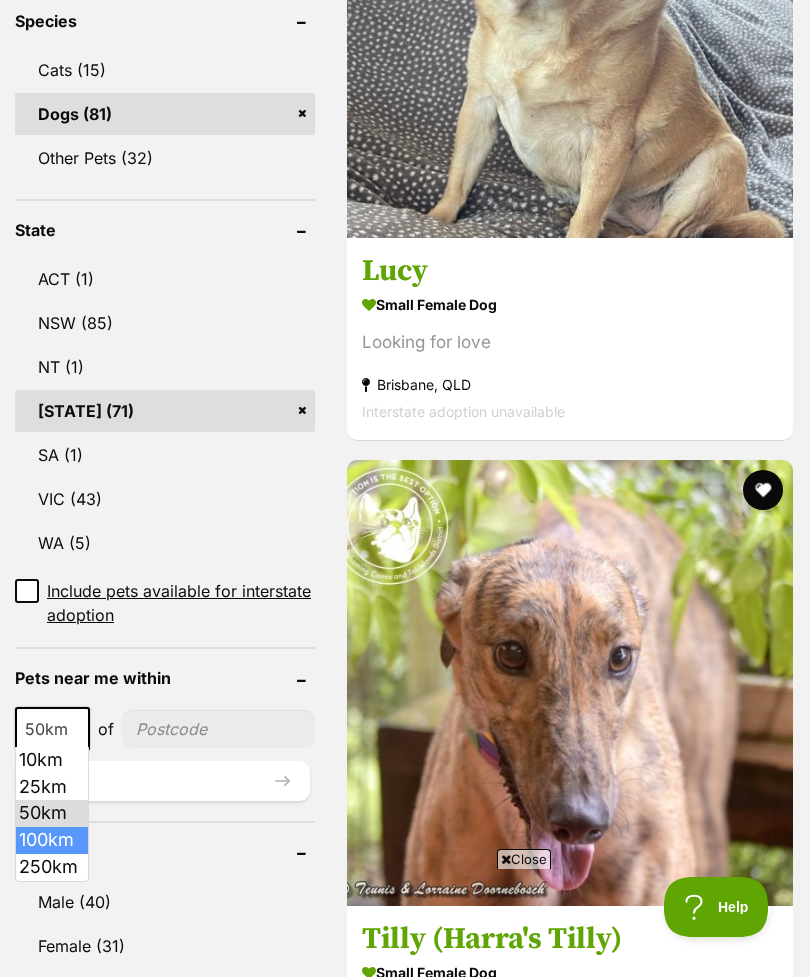 scroll, scrollTop: 0, scrollLeft: 0, axis: both 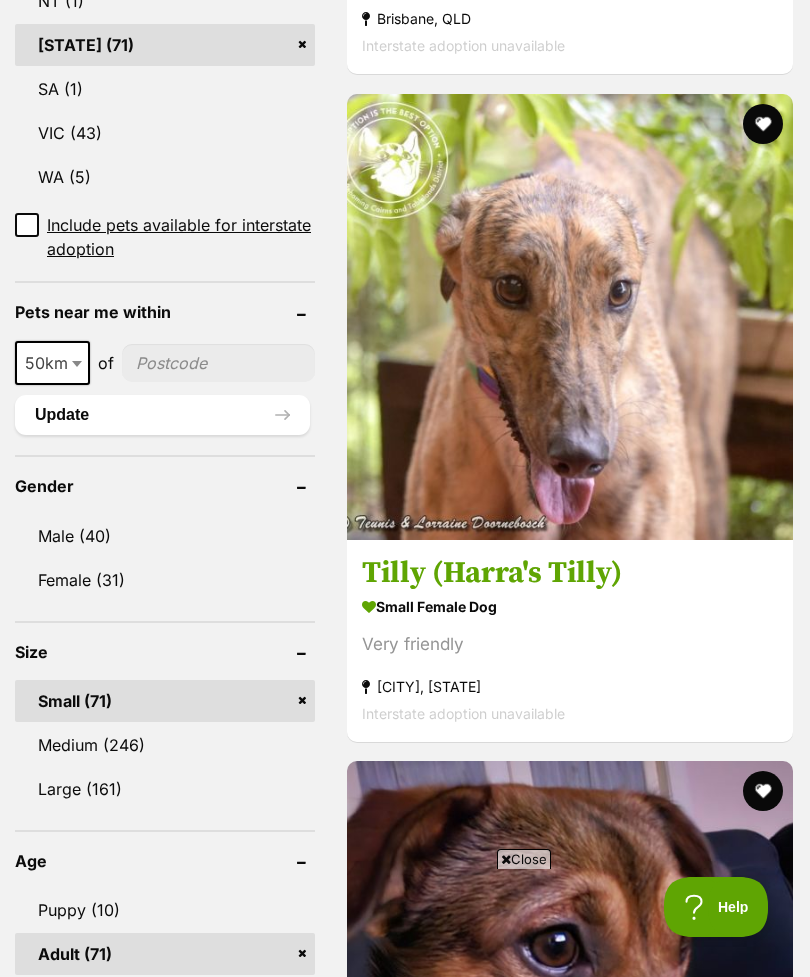 click at bounding box center (218, 363) 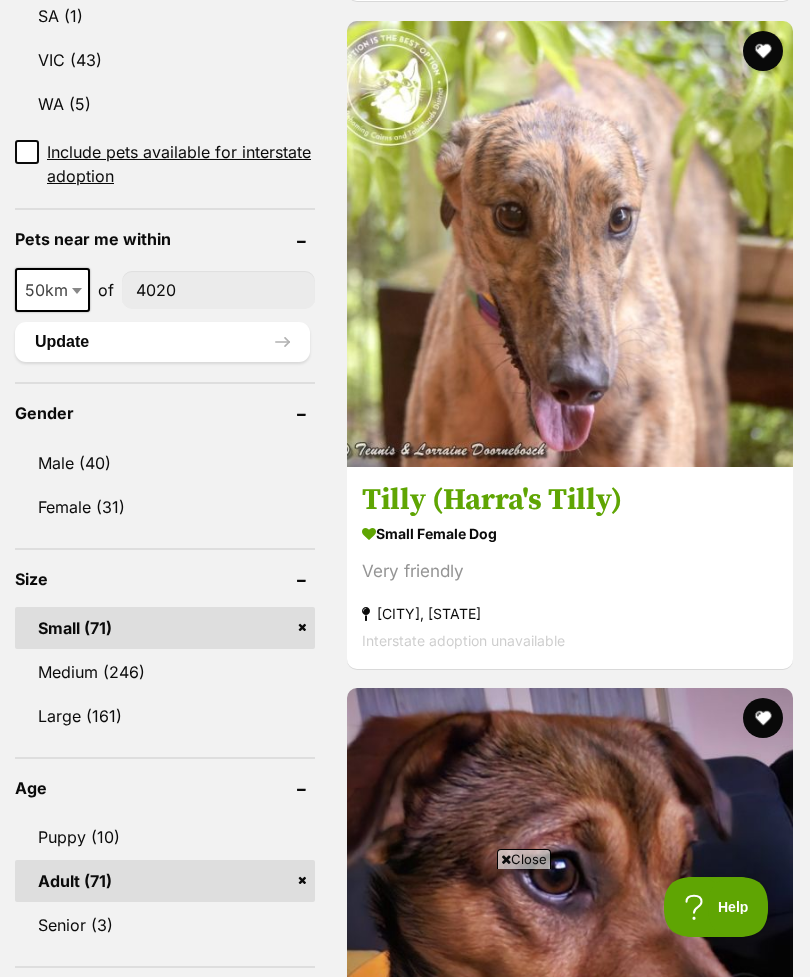 scroll, scrollTop: 1360, scrollLeft: 0, axis: vertical 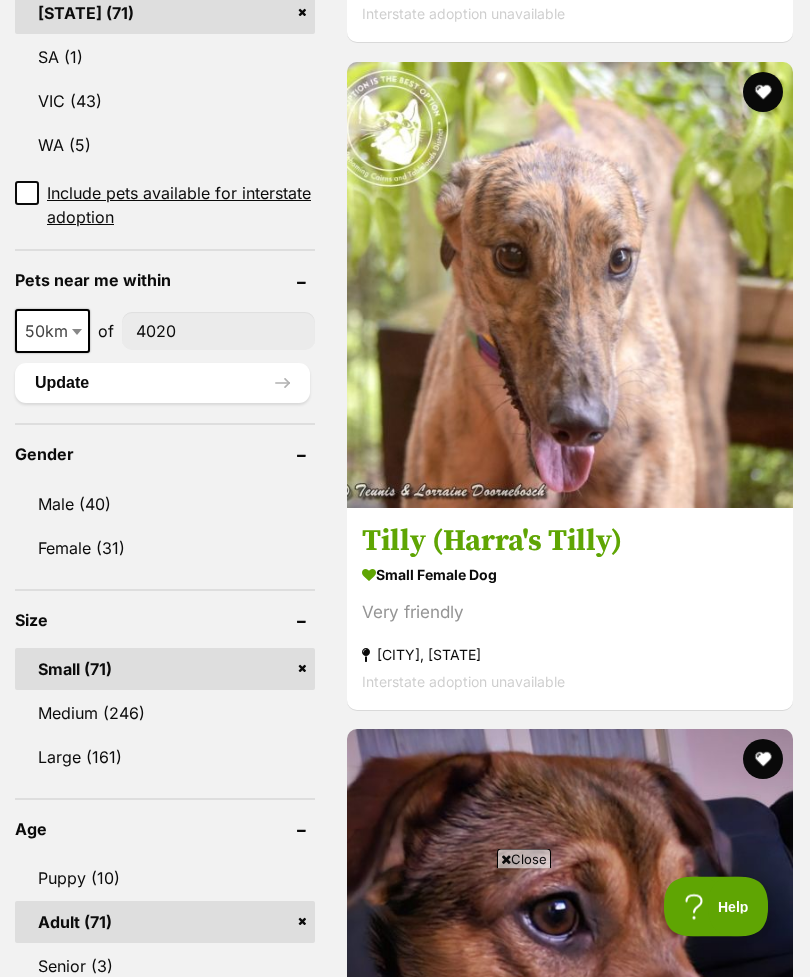 click on "Update" at bounding box center [162, 384] 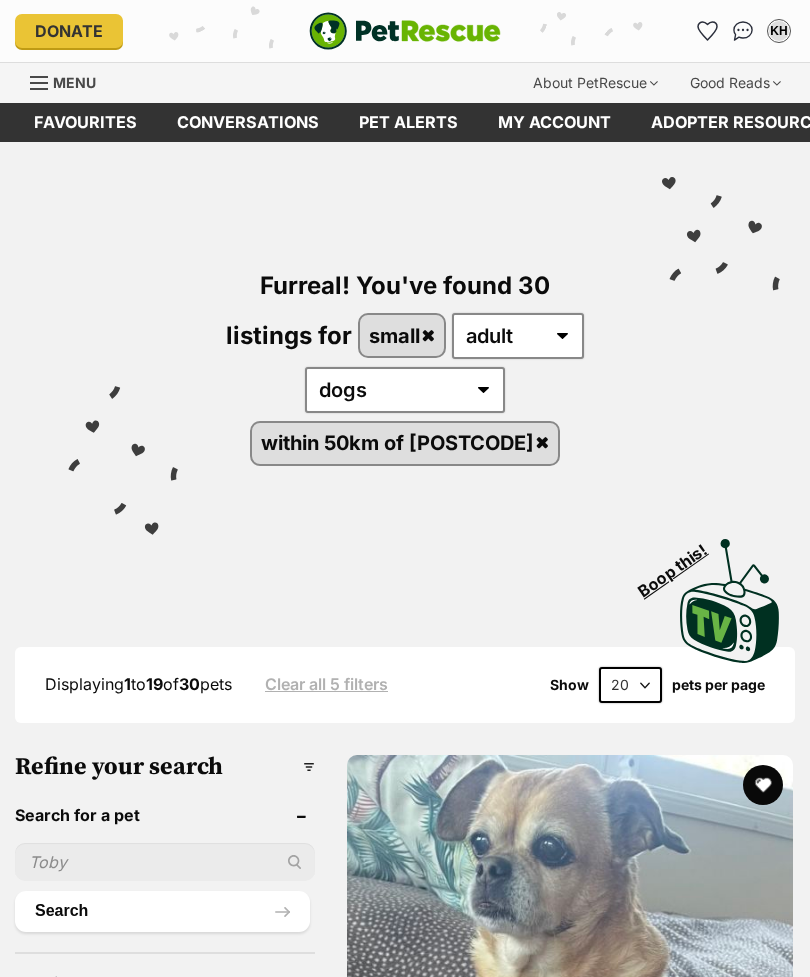 scroll, scrollTop: 0, scrollLeft: 0, axis: both 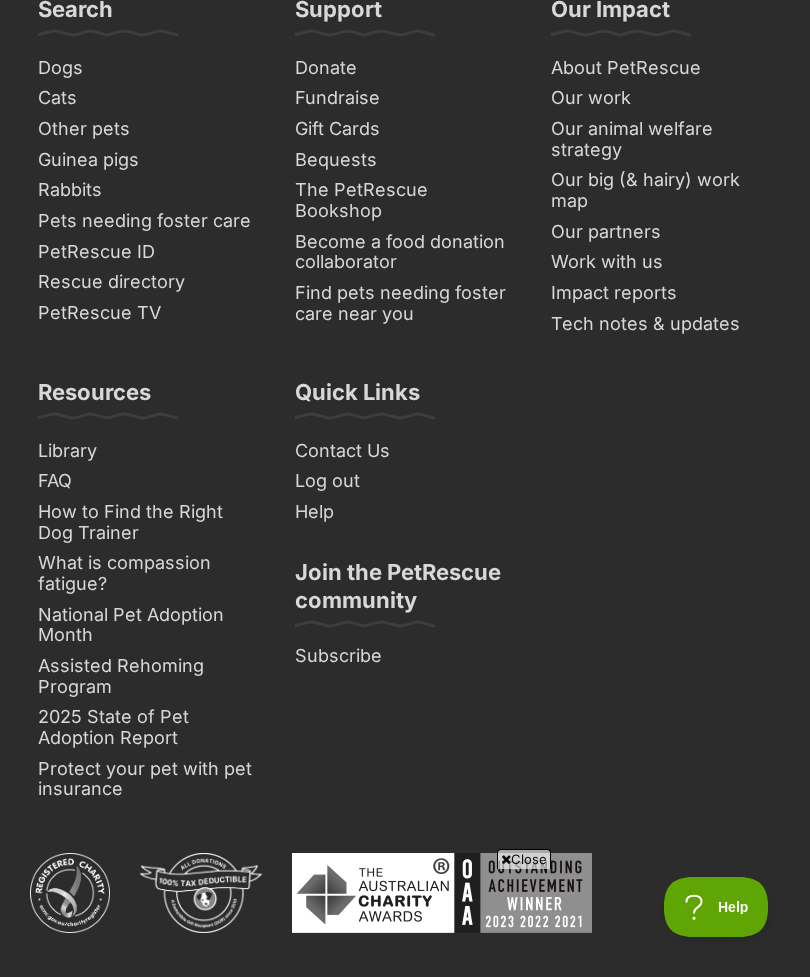 click on "Next" at bounding box center (570, -293) 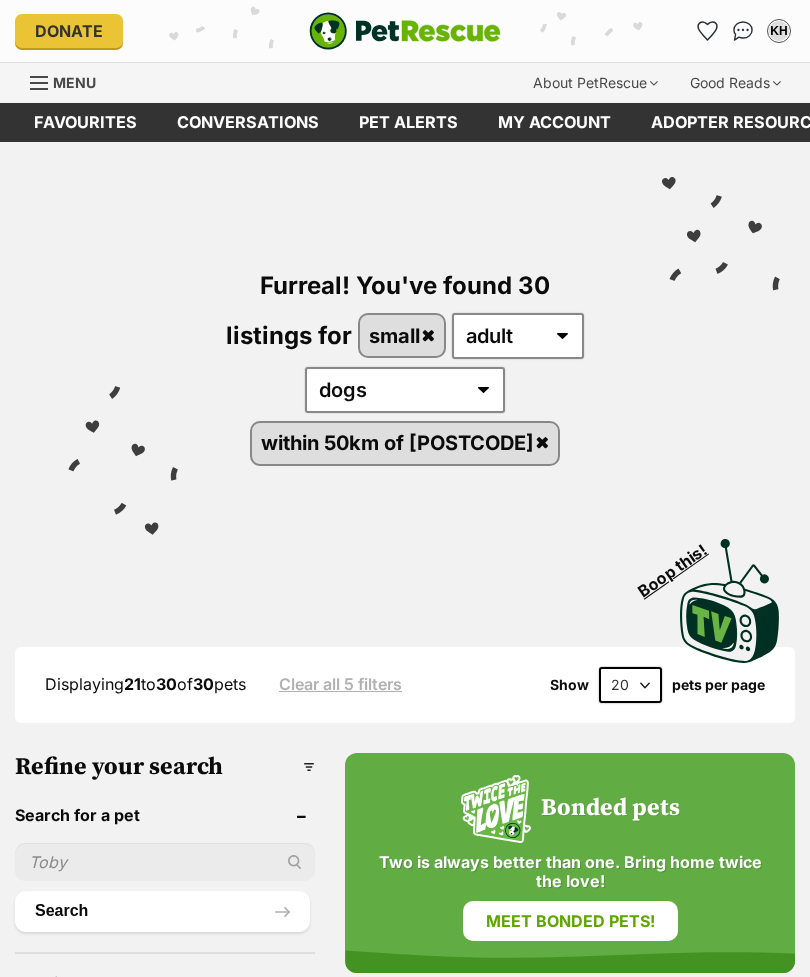 scroll, scrollTop: 0, scrollLeft: 0, axis: both 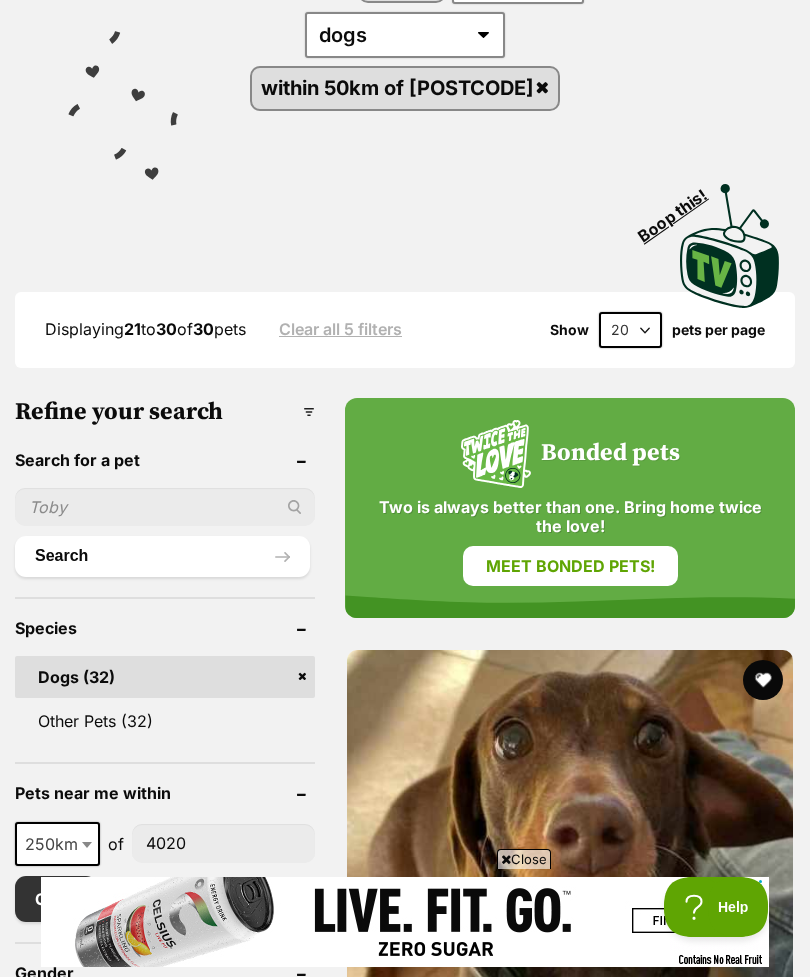 click at bounding box center [89, 844] 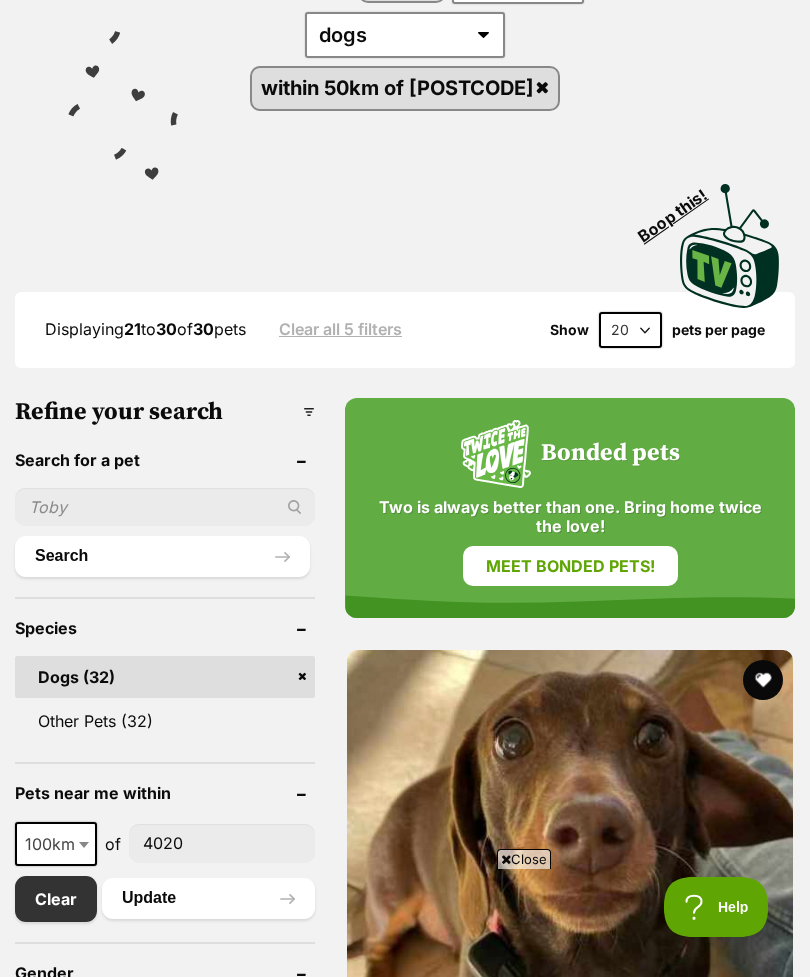 select on "100" 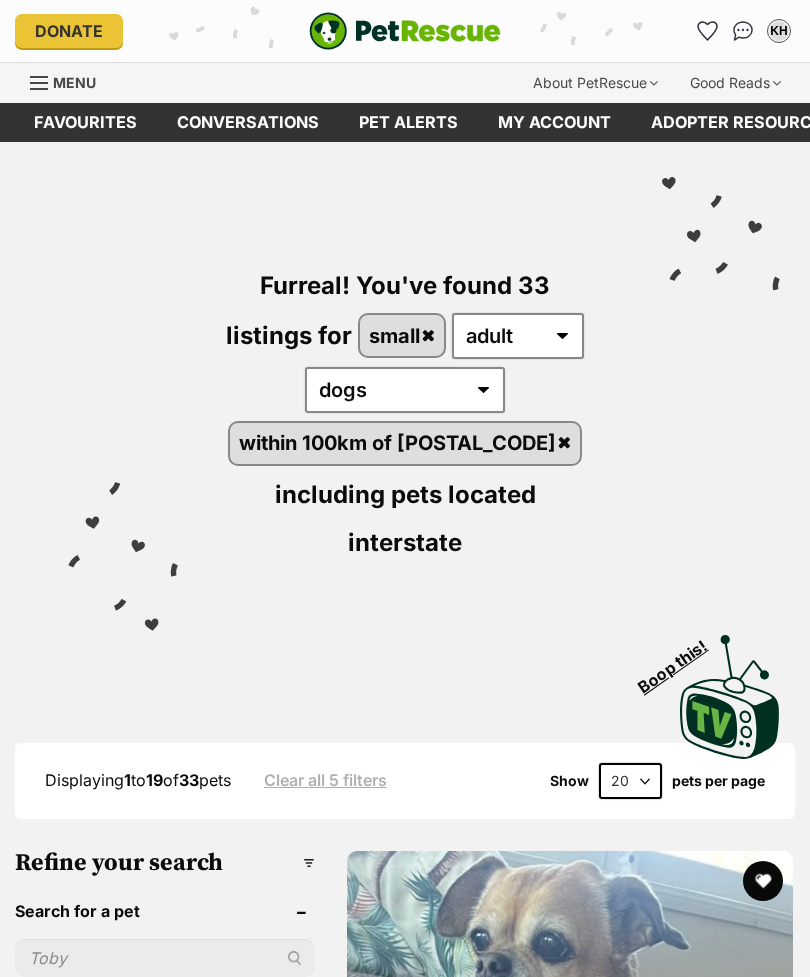 scroll, scrollTop: 0, scrollLeft: 0, axis: both 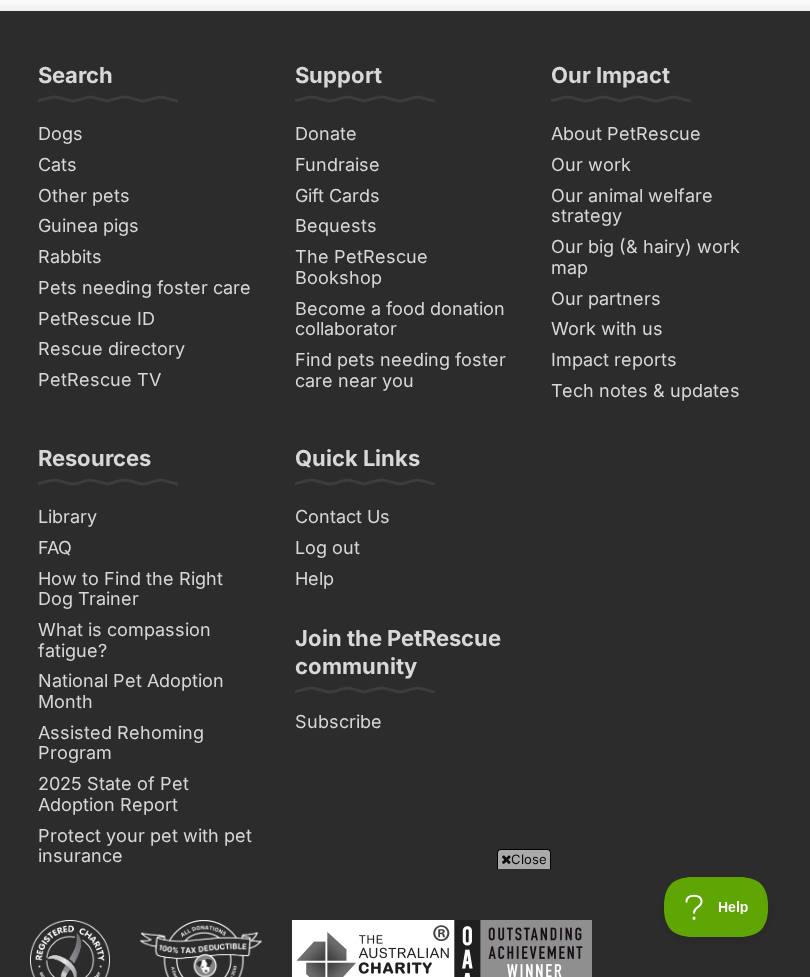 click on "Next" at bounding box center (570, -387) 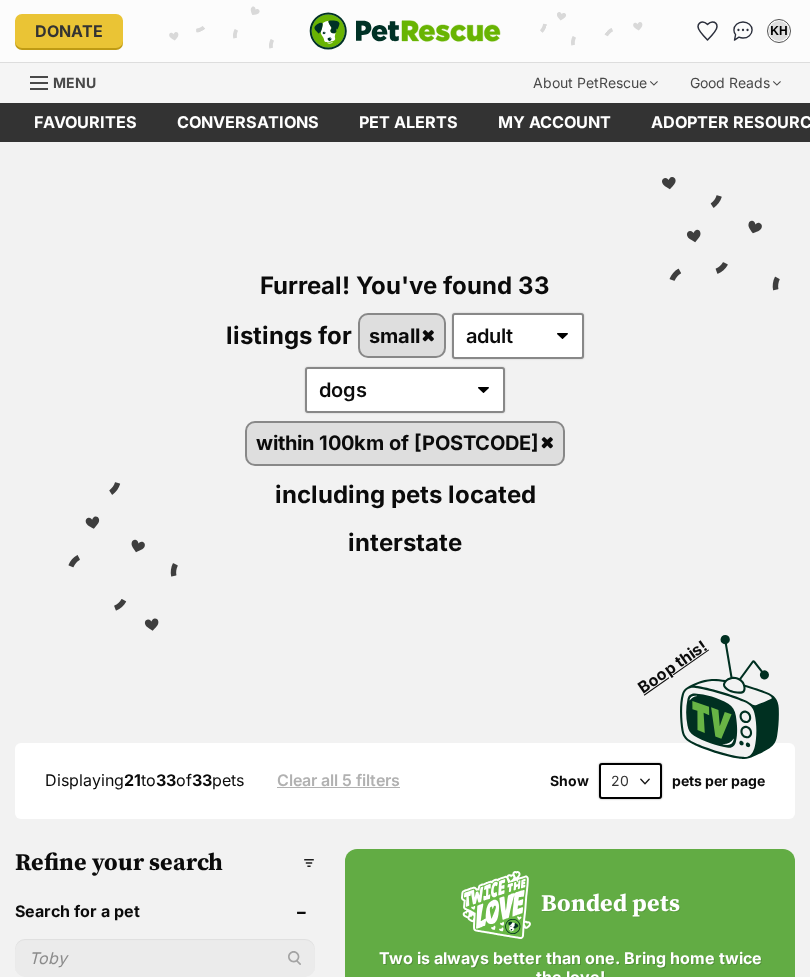 scroll, scrollTop: 268, scrollLeft: 0, axis: vertical 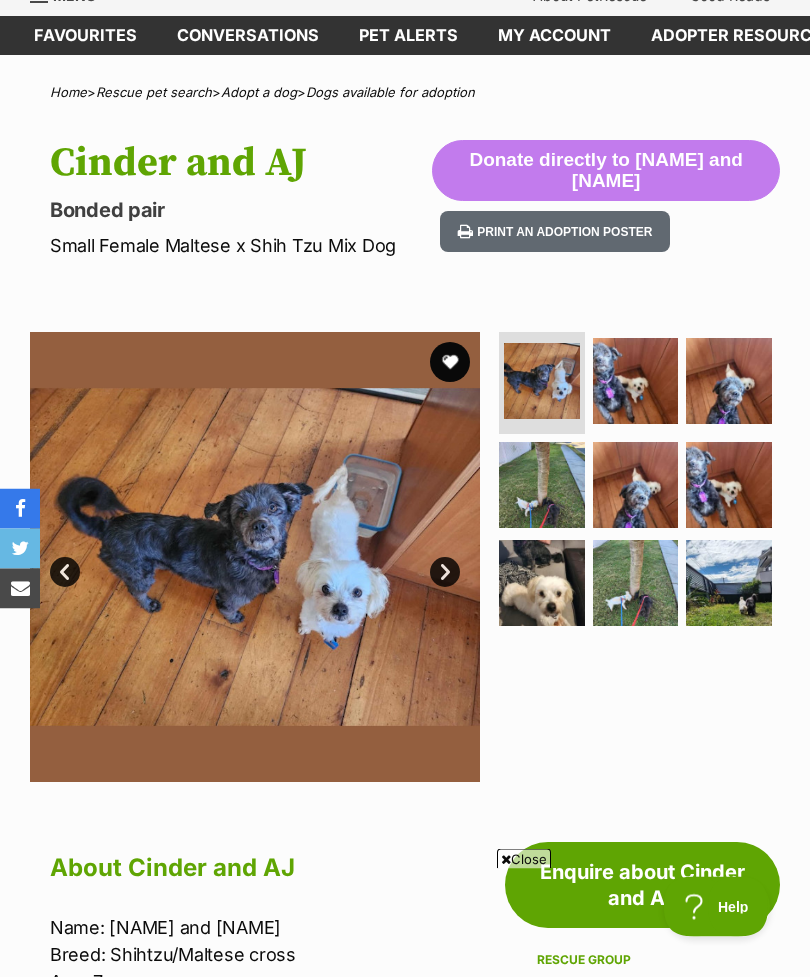 click on "Next" at bounding box center [445, 573] 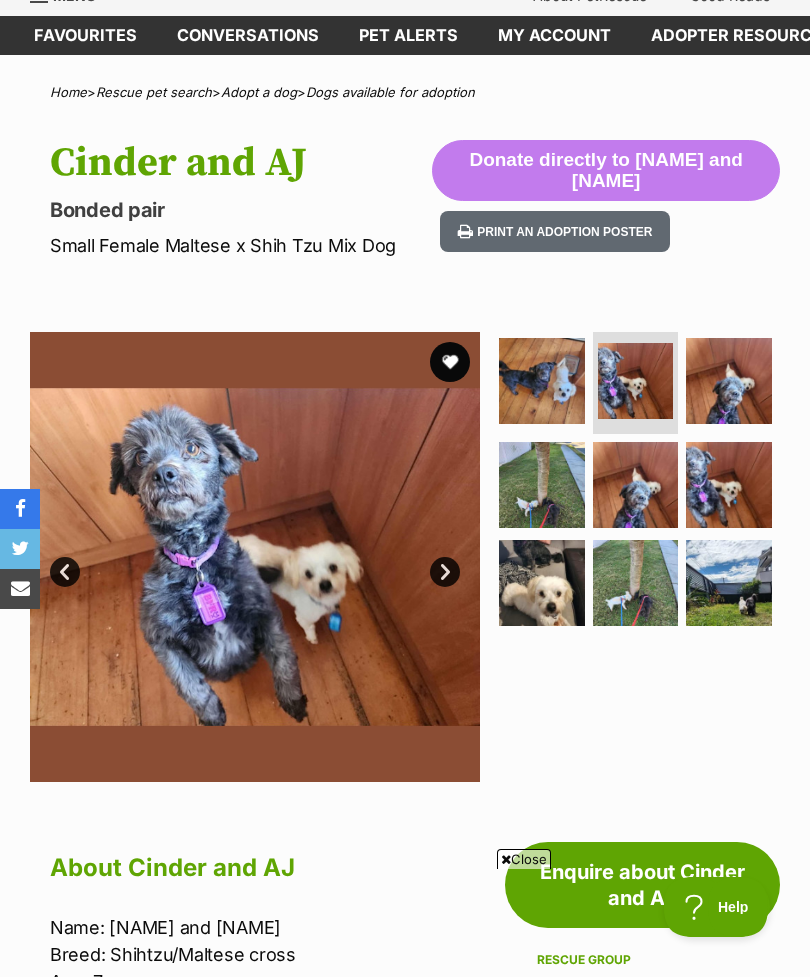 click on "Next" at bounding box center (445, 572) 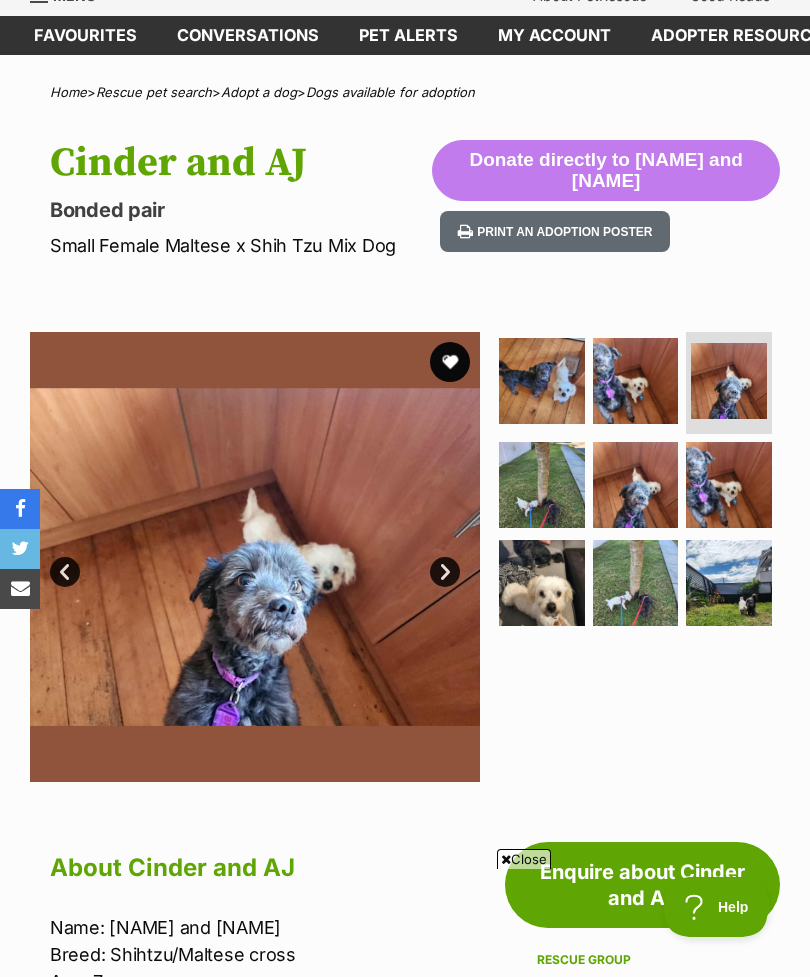click on "Next" at bounding box center (445, 572) 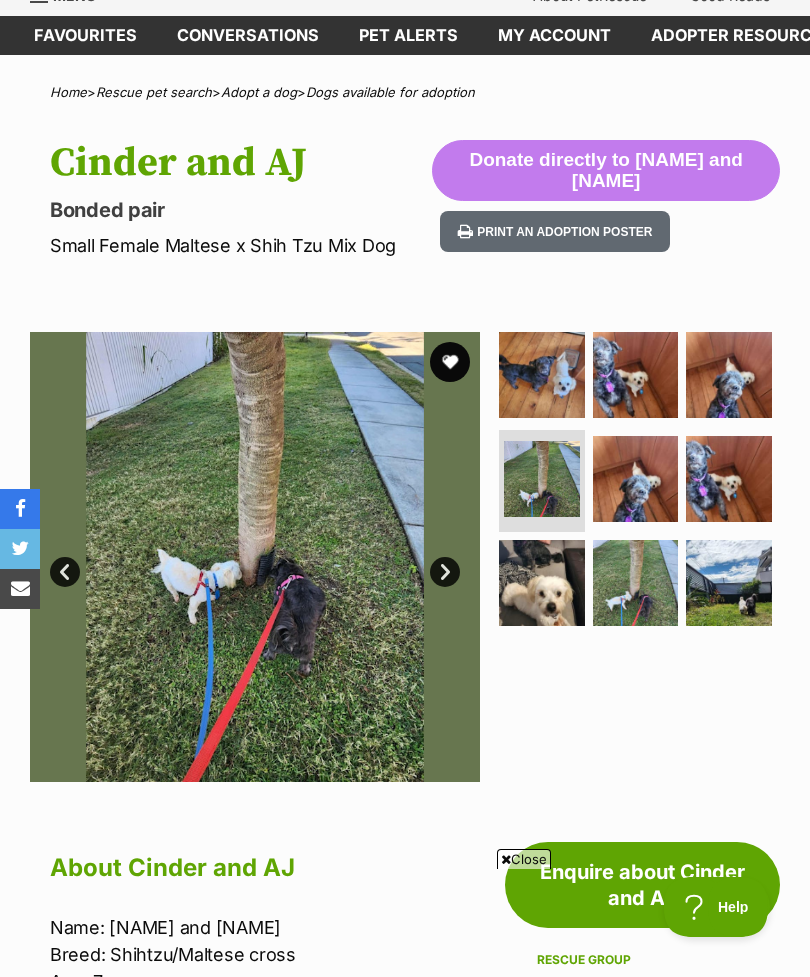 click on "Next" at bounding box center (445, 572) 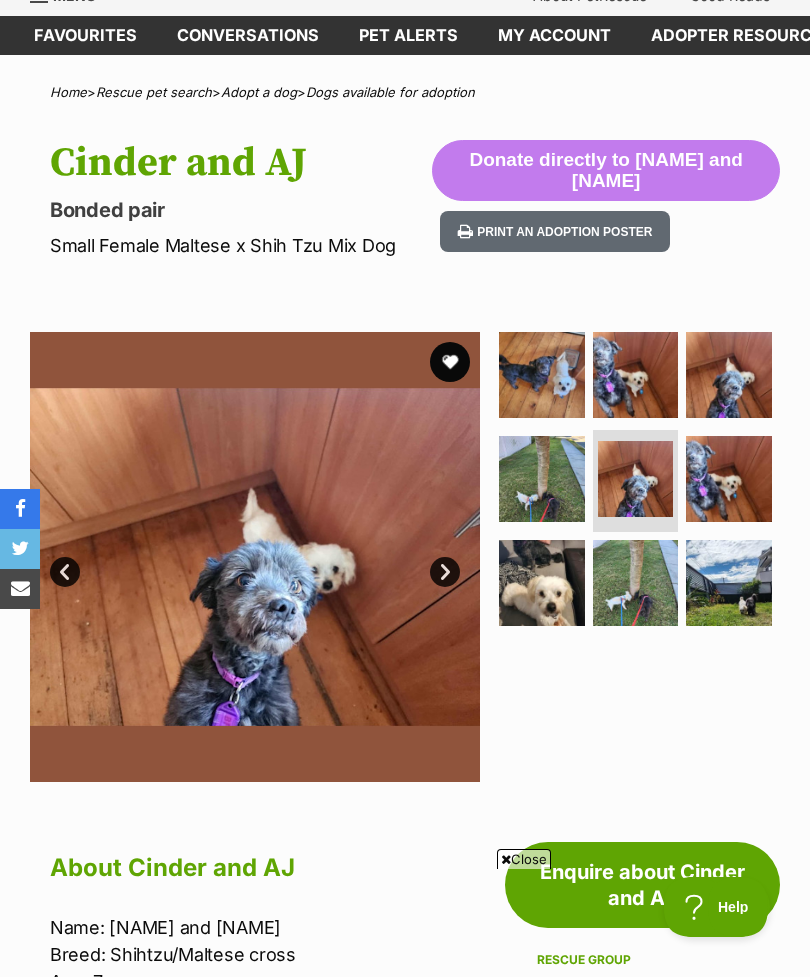 click on "Next" at bounding box center (445, 572) 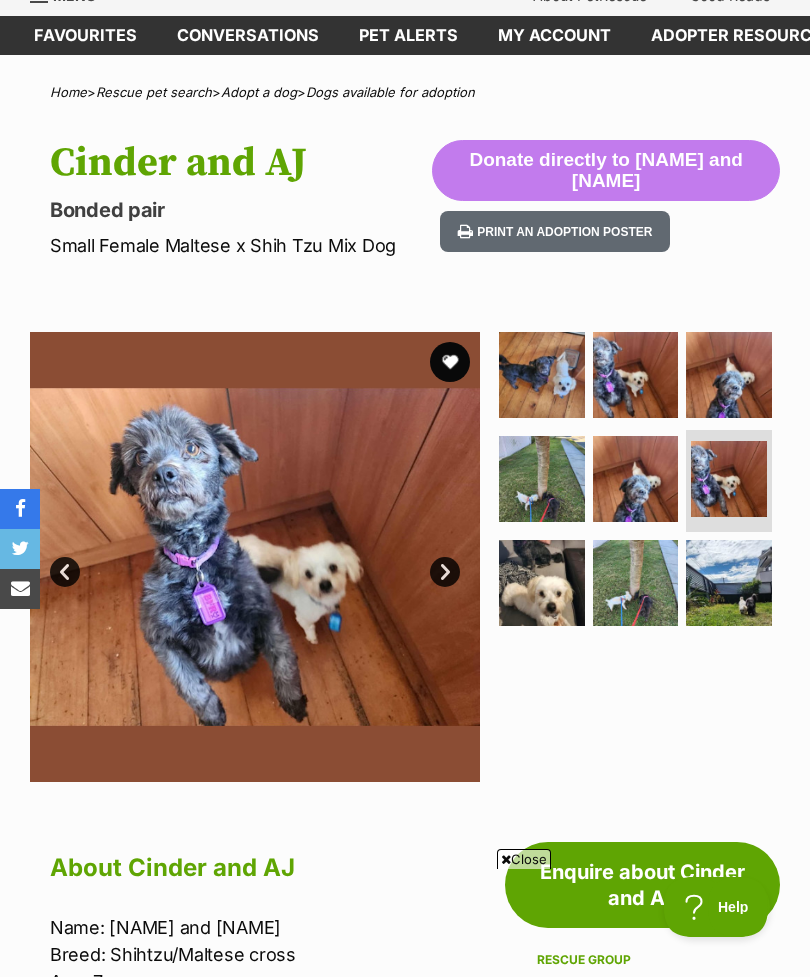 click on "Next" at bounding box center [445, 572] 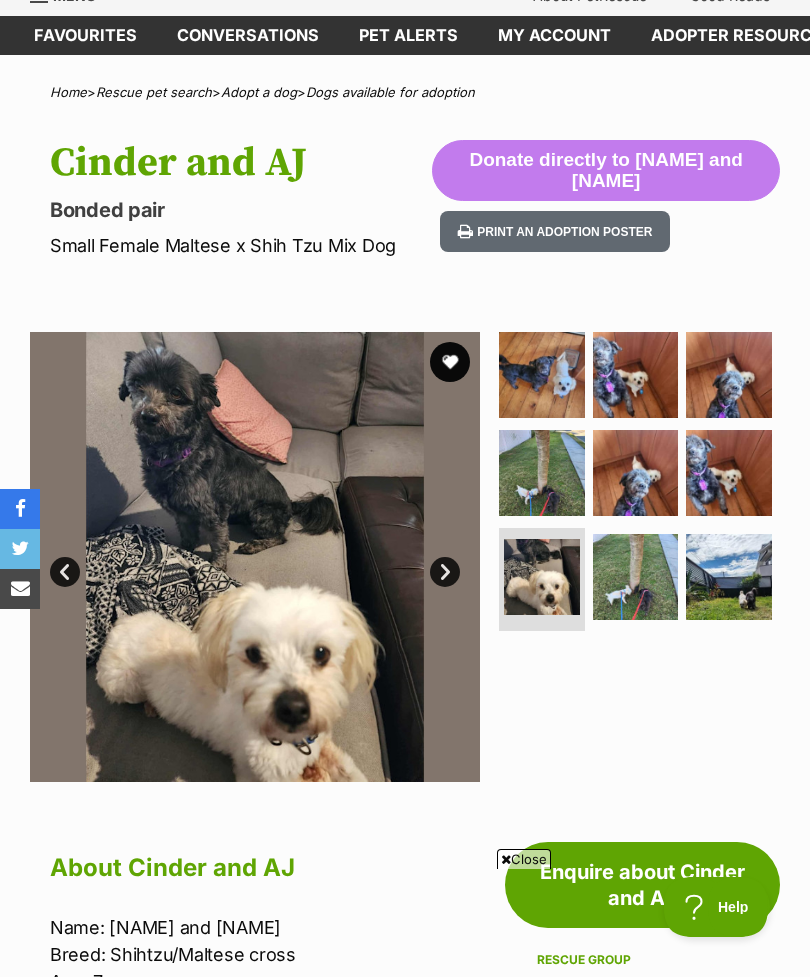 click on "Next" at bounding box center [445, 572] 